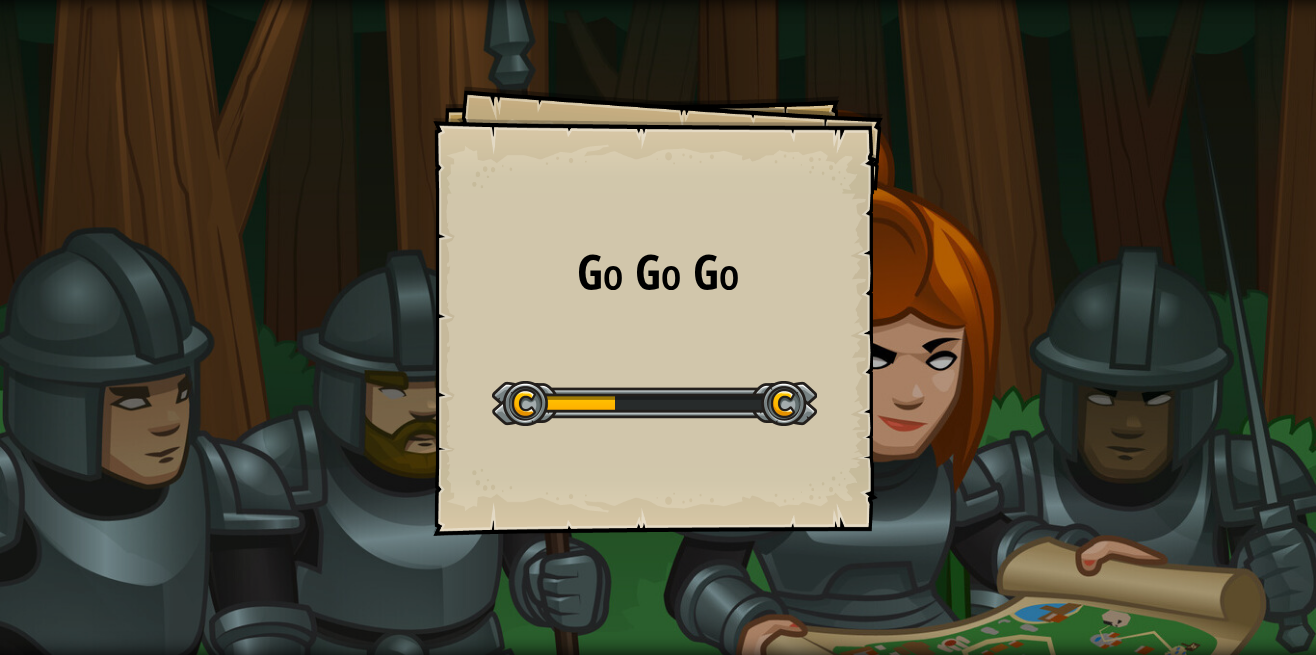 scroll, scrollTop: 0, scrollLeft: 0, axis: both 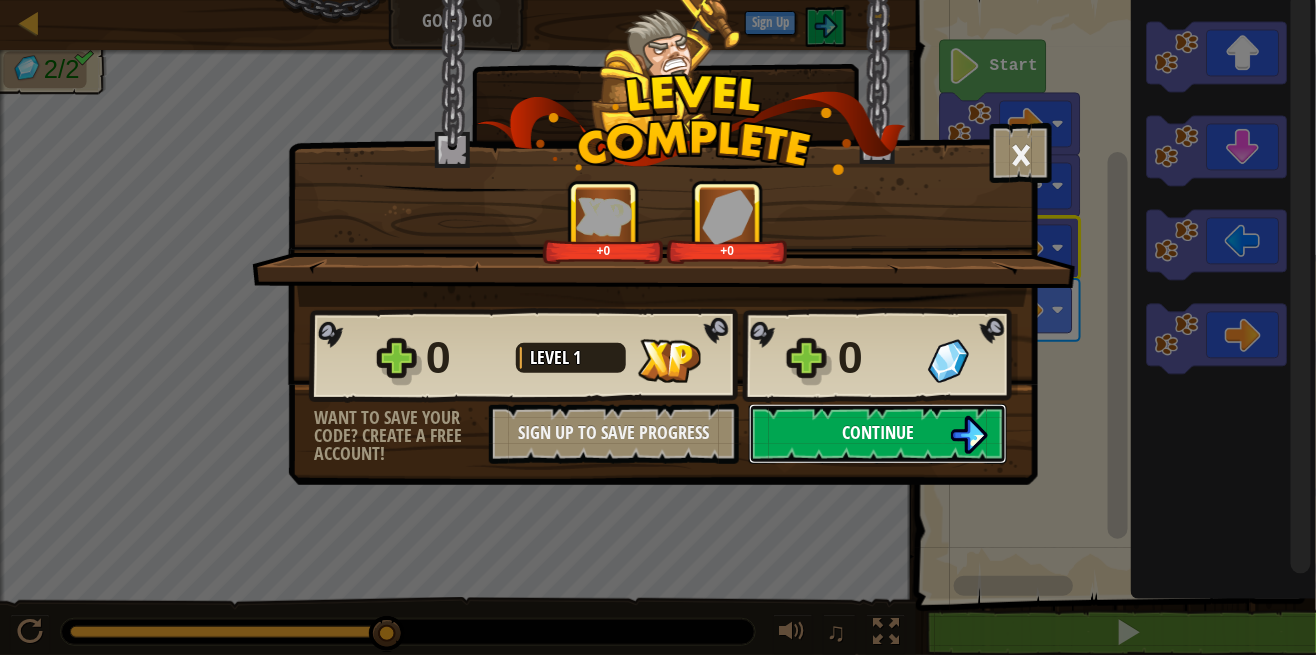 click on "Continue" at bounding box center [878, 432] 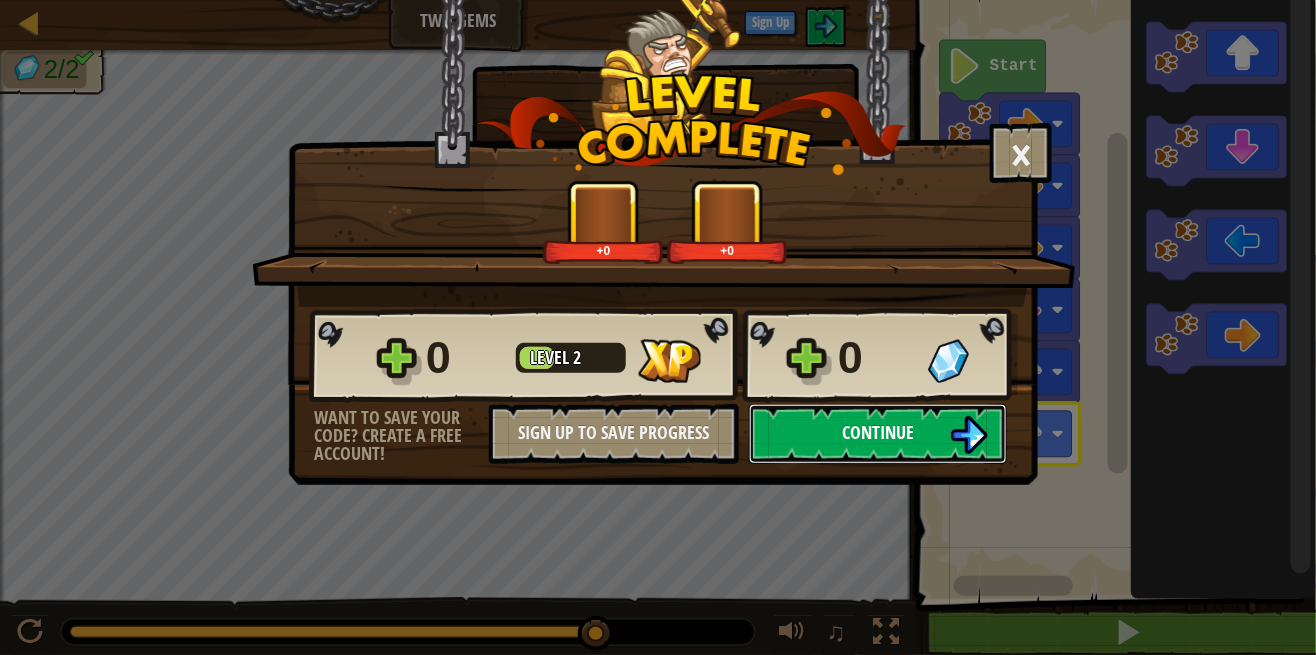 click at bounding box center (969, 435) 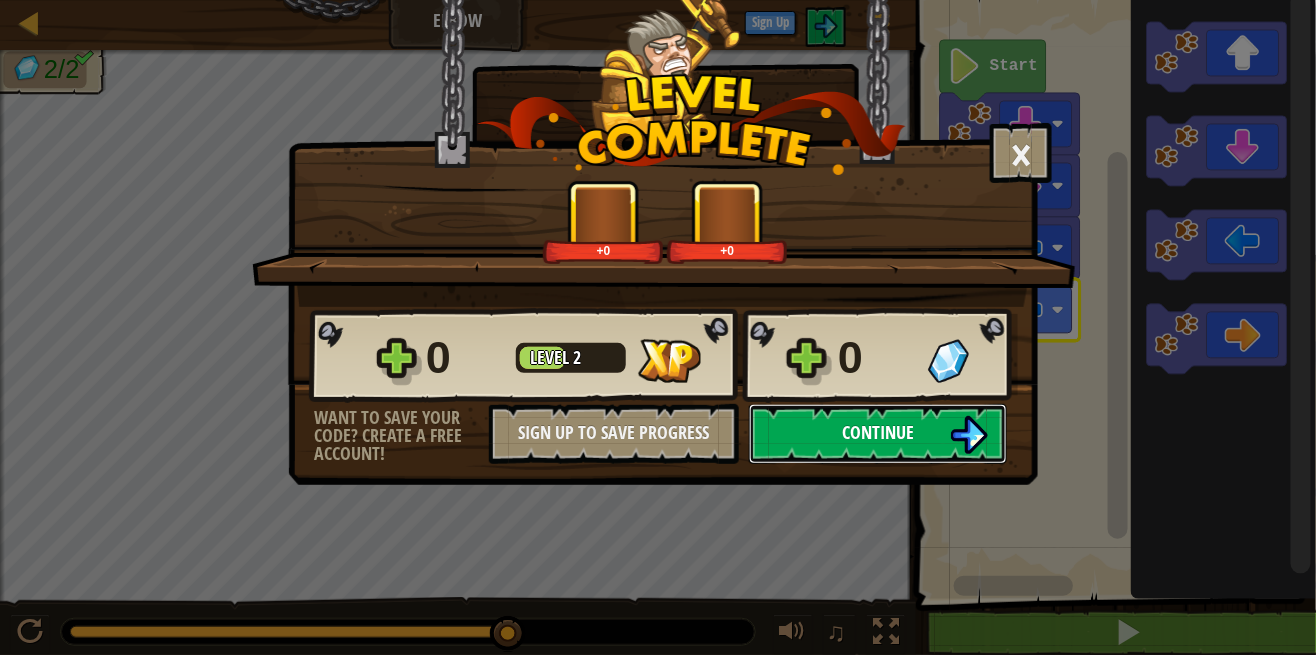 click on "Continue" at bounding box center (878, 434) 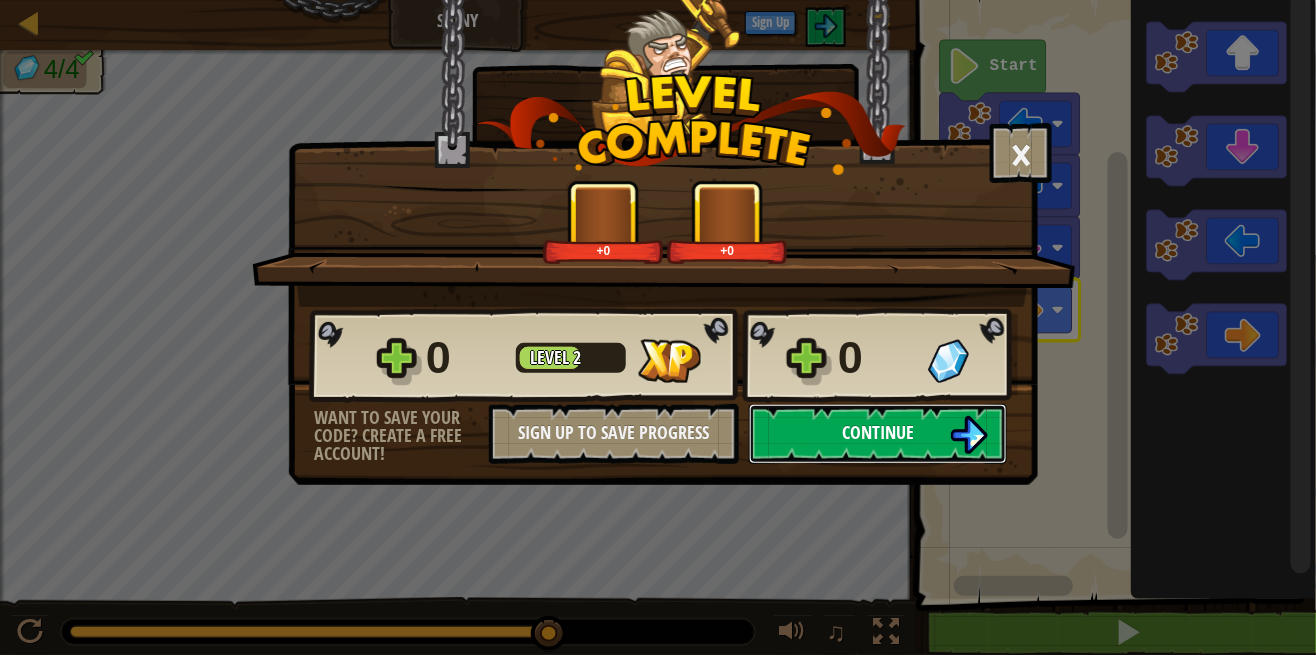 click on "Continue" at bounding box center [878, 432] 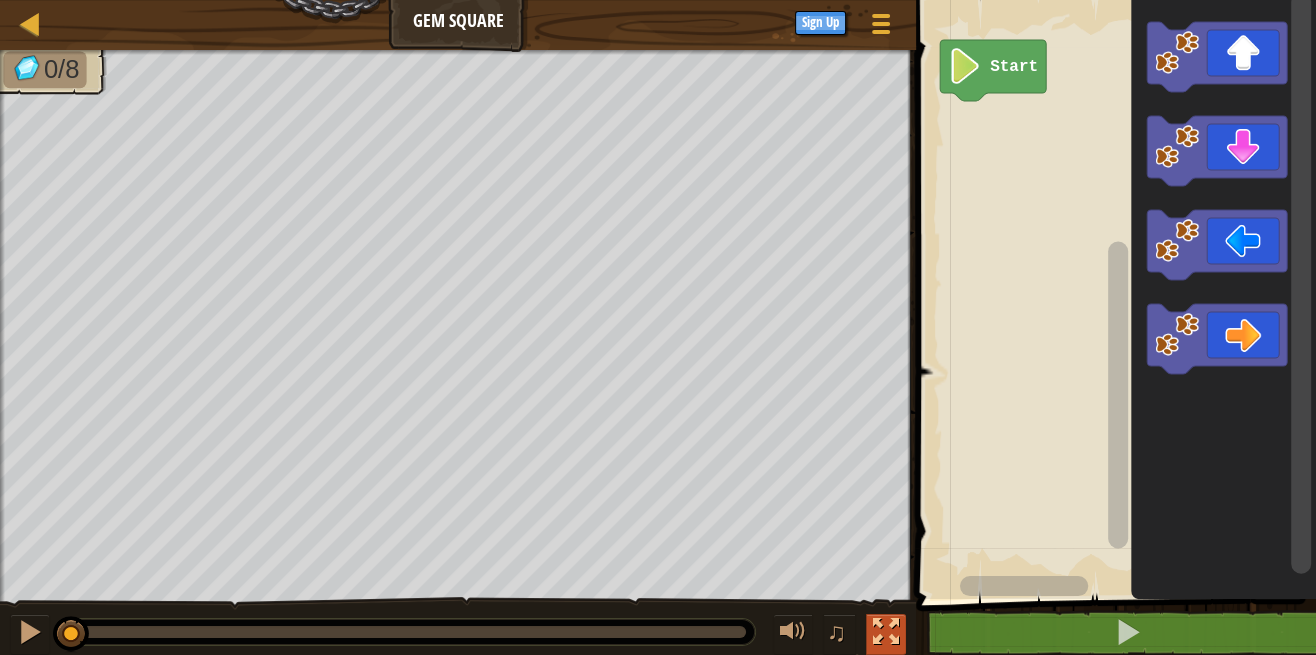 click at bounding box center (886, 632) 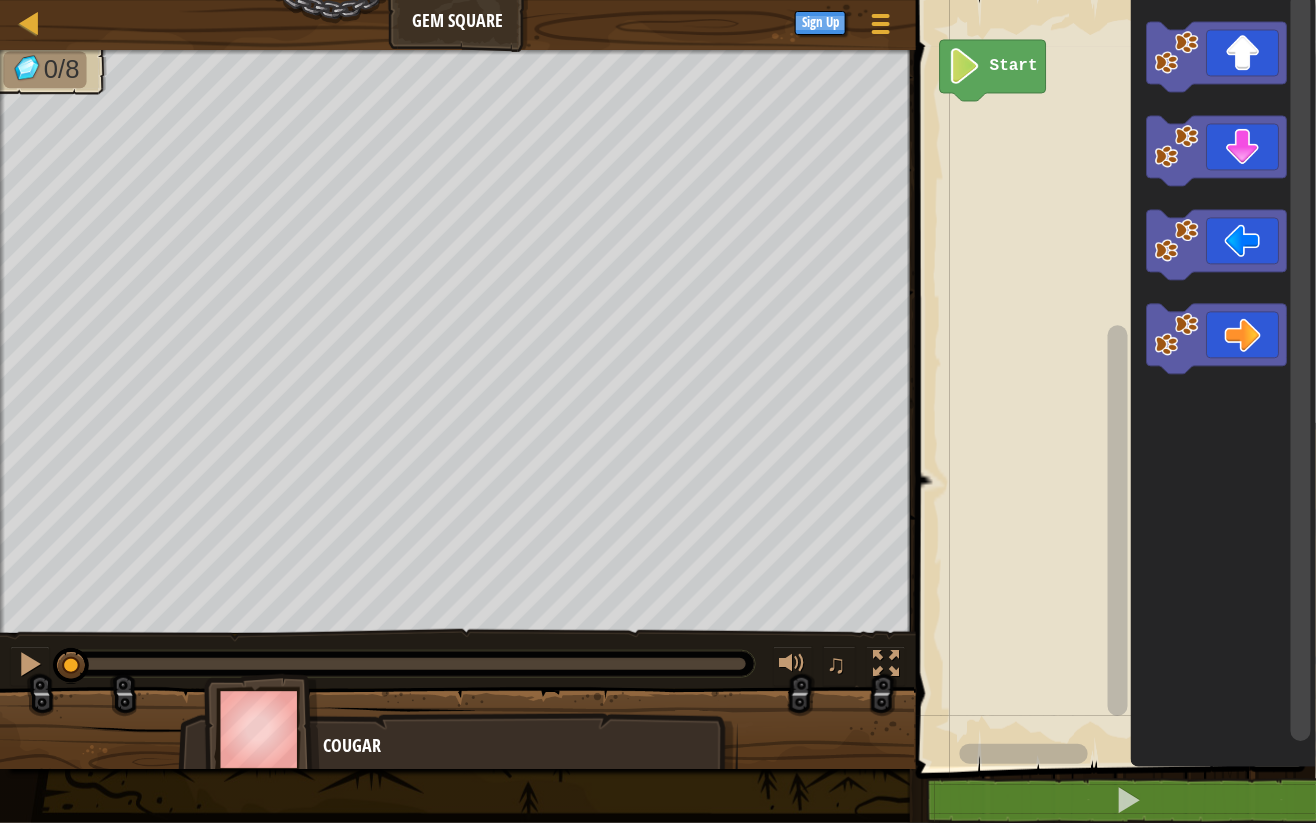 click at bounding box center [262, 729] 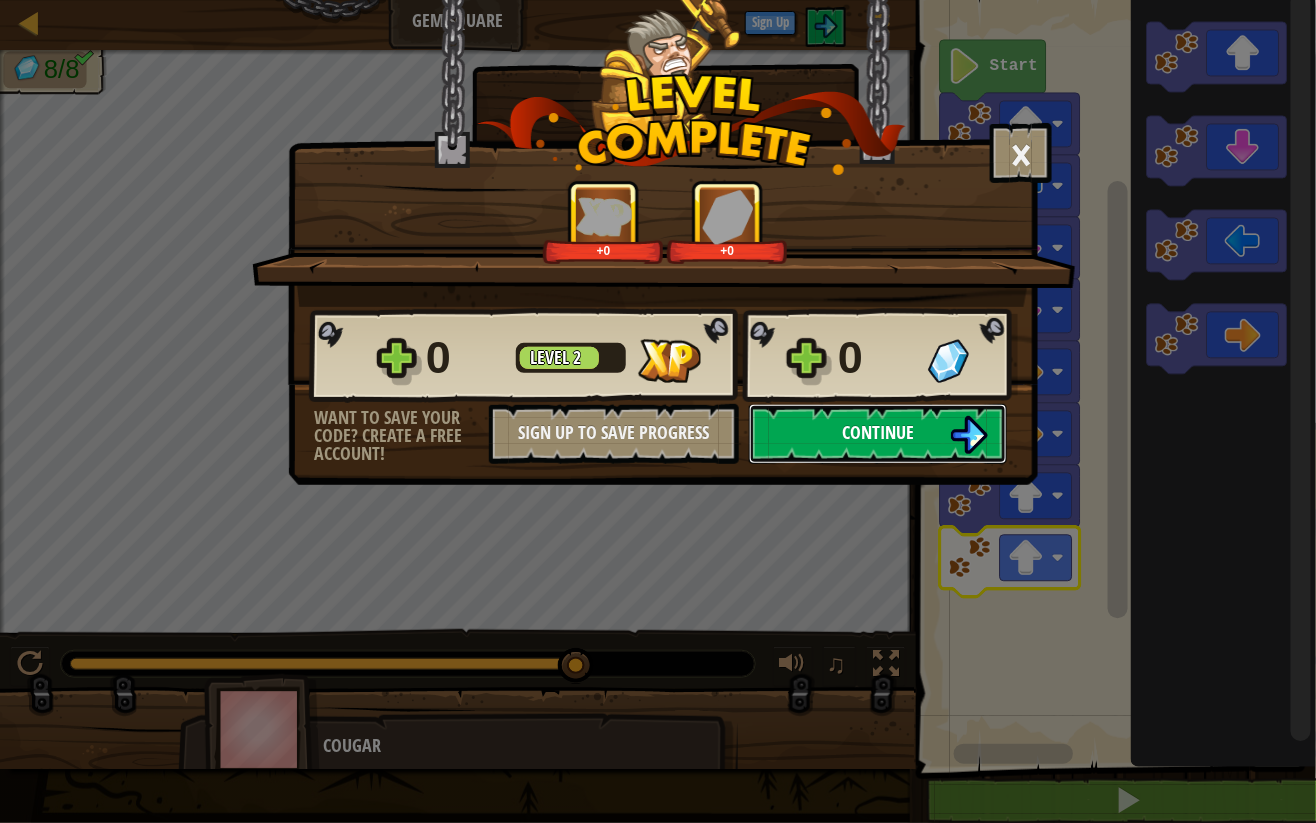 click on "Continue" at bounding box center [878, 434] 